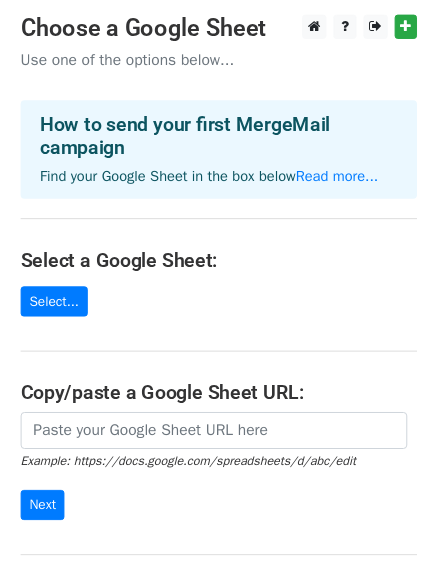 scroll, scrollTop: 0, scrollLeft: 0, axis: both 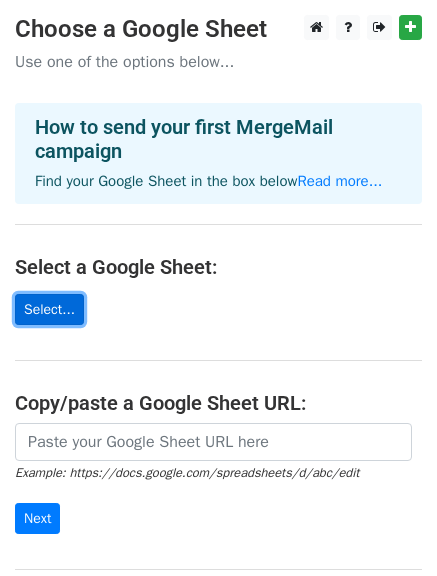 click on "Select..." at bounding box center [49, 309] 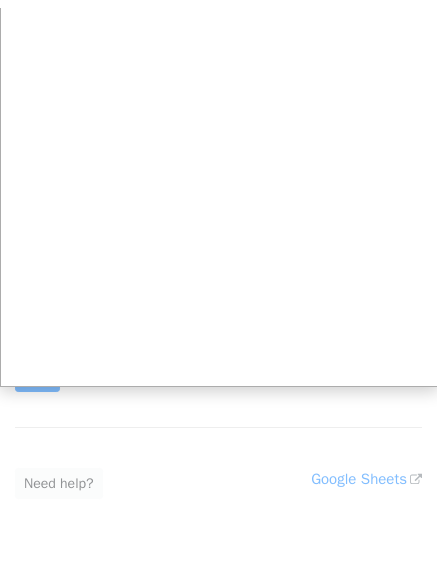 scroll, scrollTop: 147, scrollLeft: 0, axis: vertical 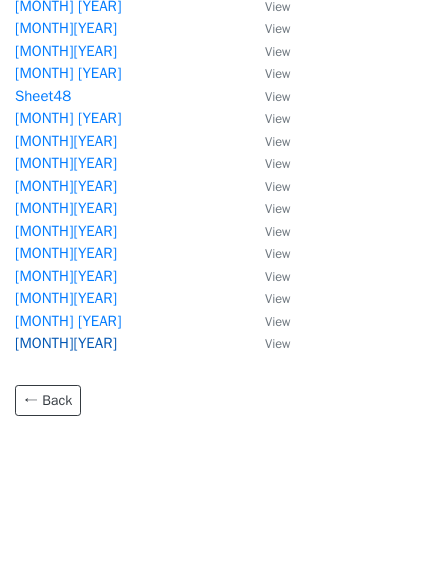 click on "July2025" at bounding box center [66, 343] 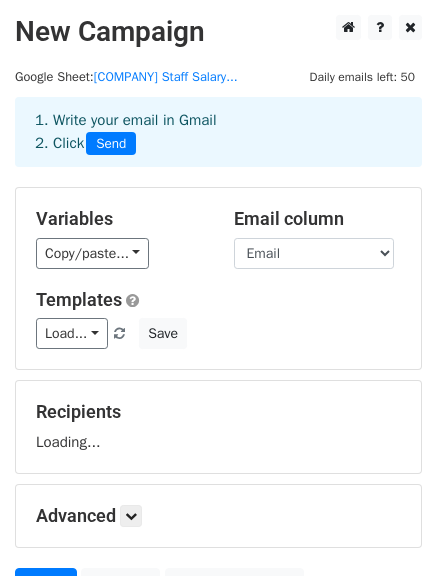 scroll, scrollTop: 0, scrollLeft: 0, axis: both 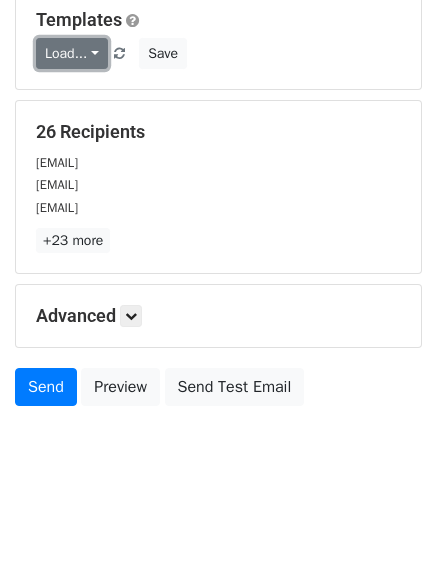 click on "Load..." at bounding box center [72, 53] 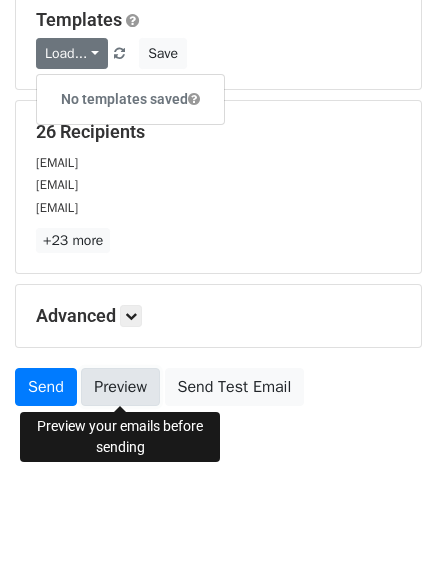click on "Preview" at bounding box center [120, 387] 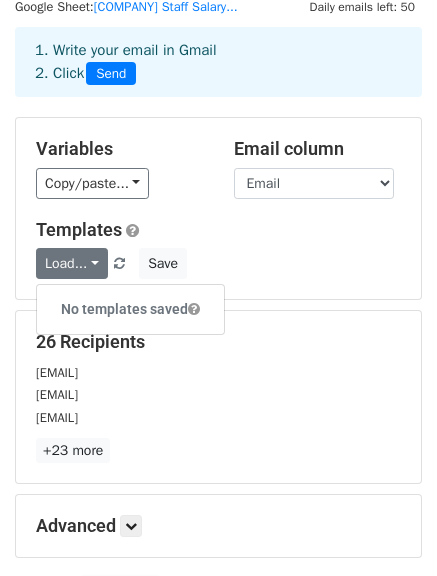 scroll, scrollTop: 0, scrollLeft: 0, axis: both 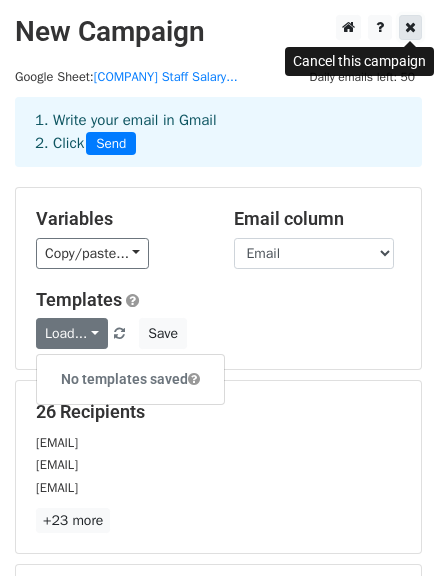 click at bounding box center [410, 27] 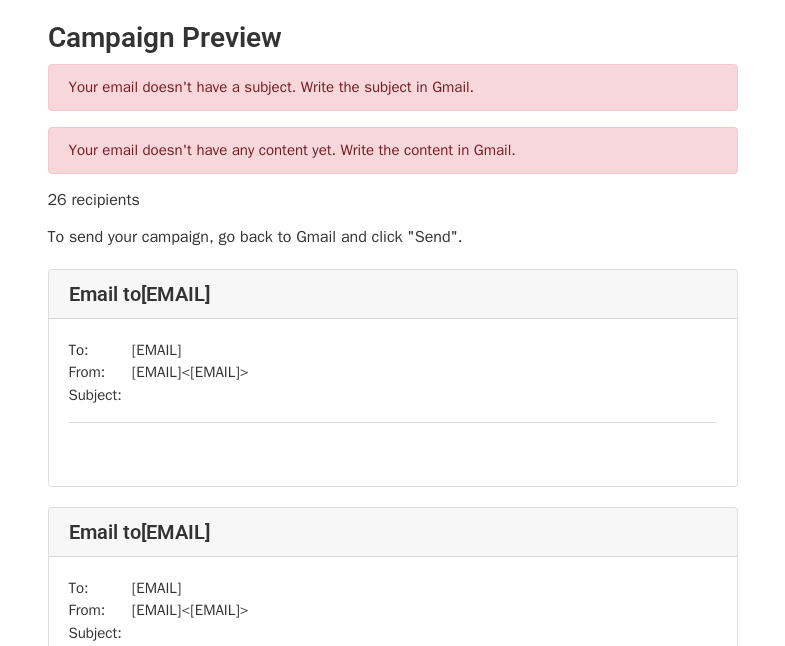 scroll, scrollTop: 0, scrollLeft: 0, axis: both 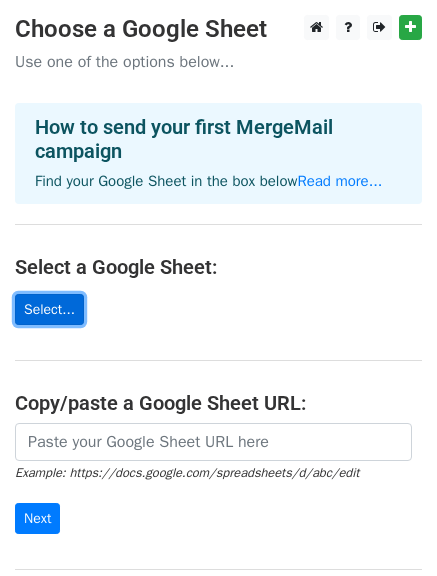 click on "Select..." at bounding box center [49, 309] 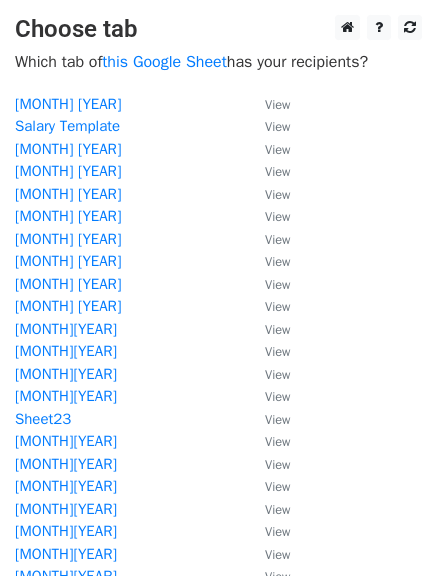 scroll, scrollTop: 0, scrollLeft: 0, axis: both 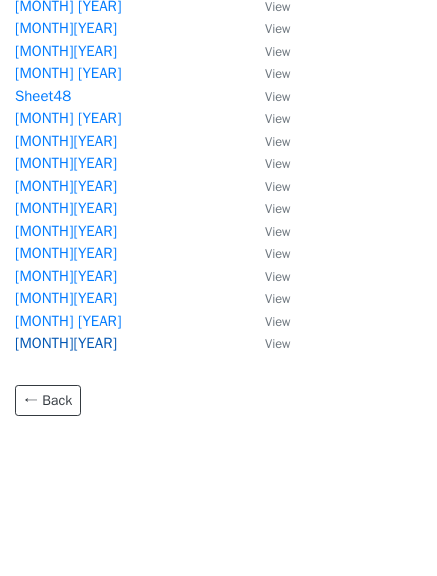 click on "July2025" at bounding box center (66, 343) 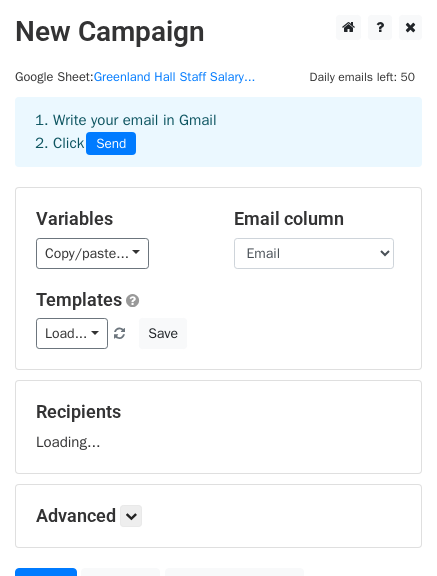 scroll, scrollTop: 0, scrollLeft: 0, axis: both 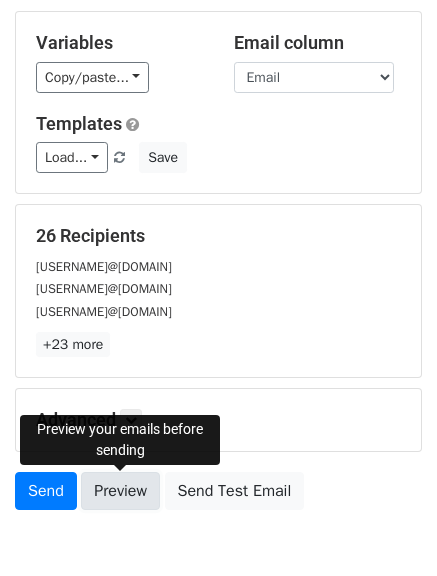 click on "Preview" at bounding box center [120, 491] 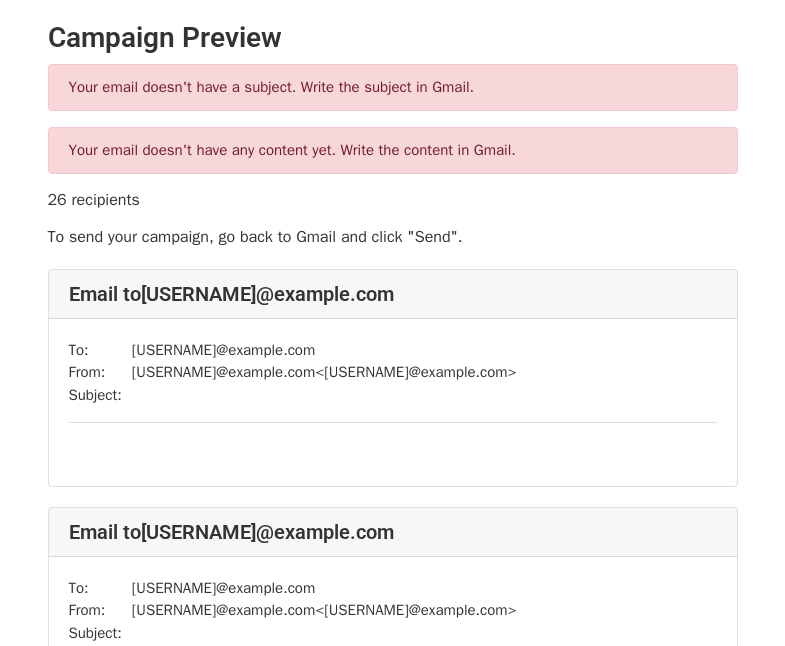 scroll, scrollTop: 0, scrollLeft: 0, axis: both 